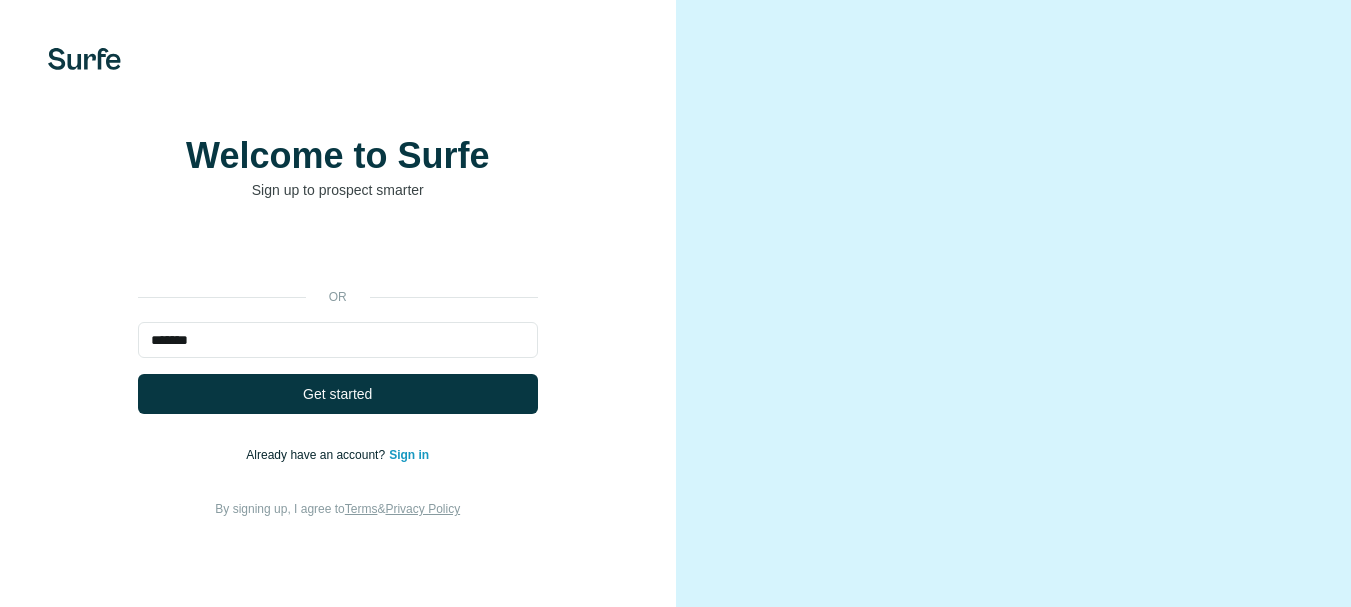scroll, scrollTop: 0, scrollLeft: 0, axis: both 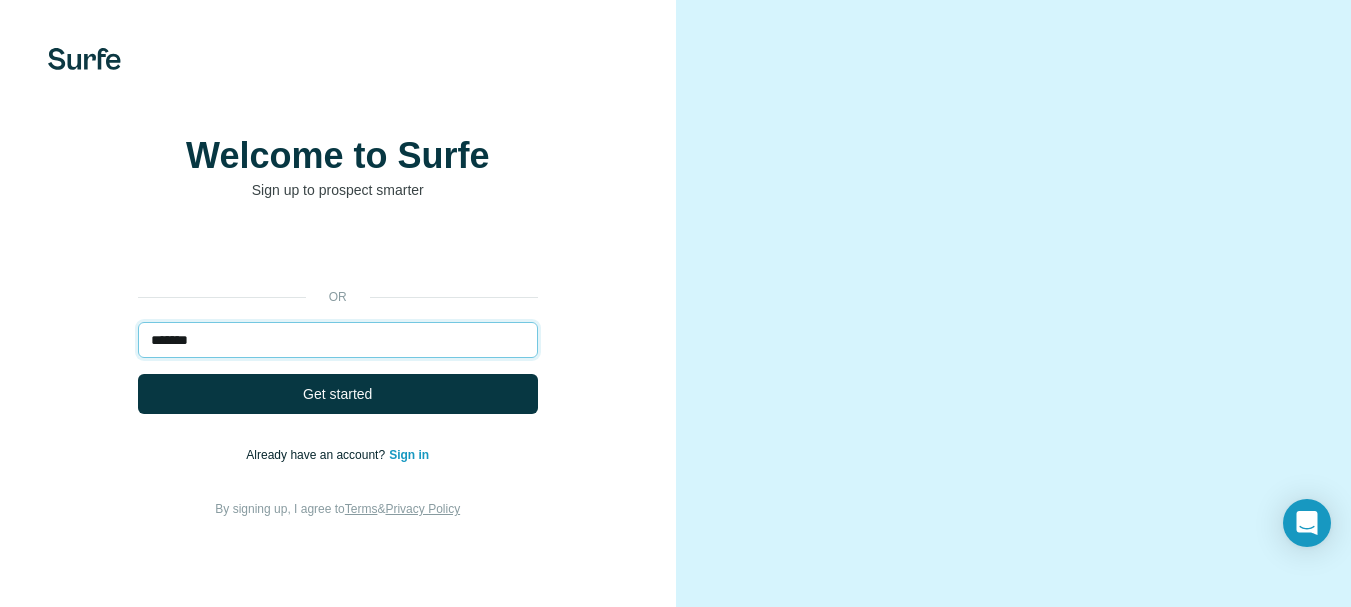 click on "*******" at bounding box center (338, 340) 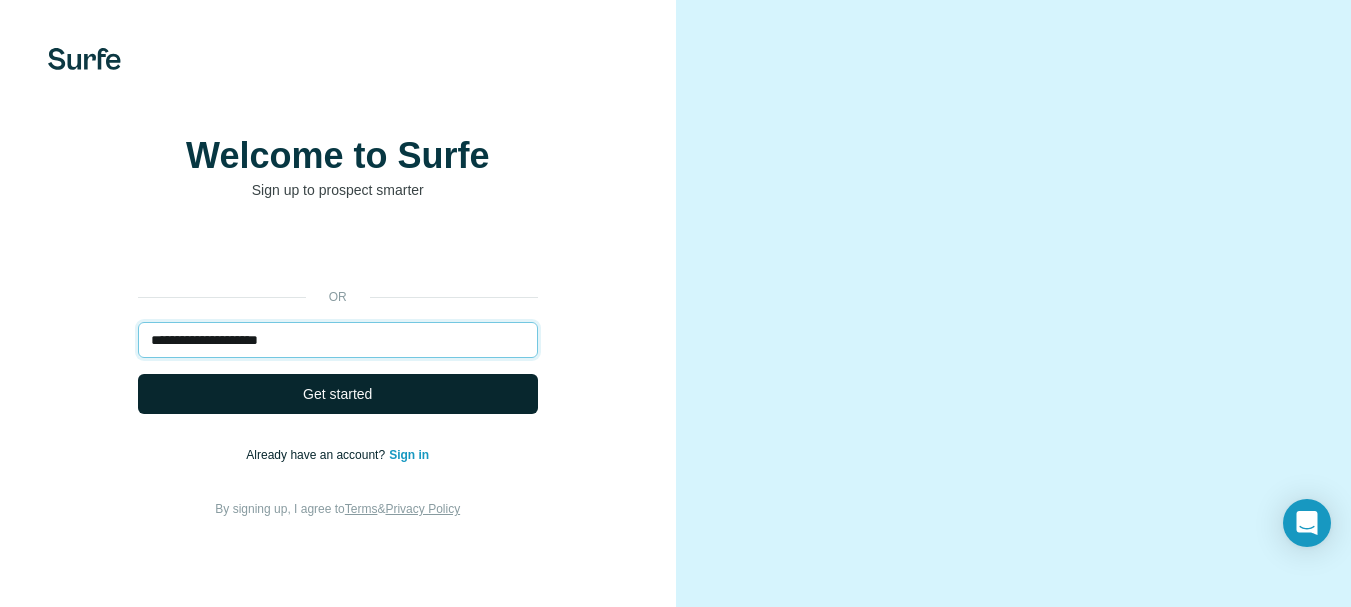 type on "**********" 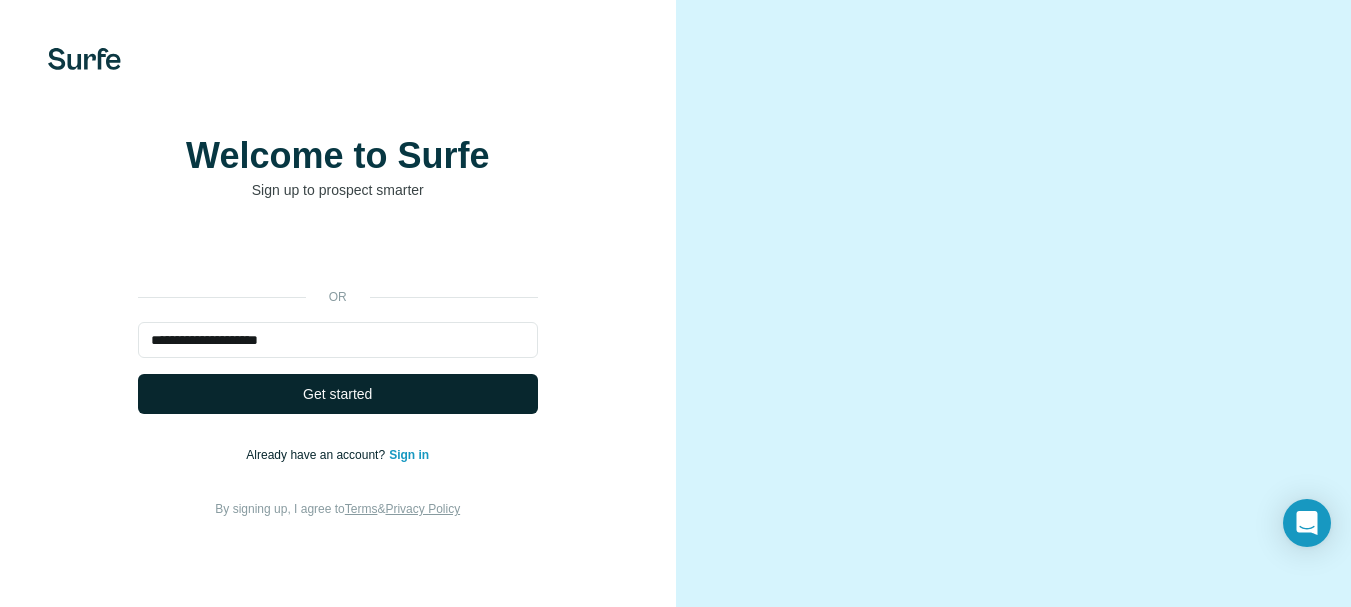 click on "Get started" at bounding box center (337, 394) 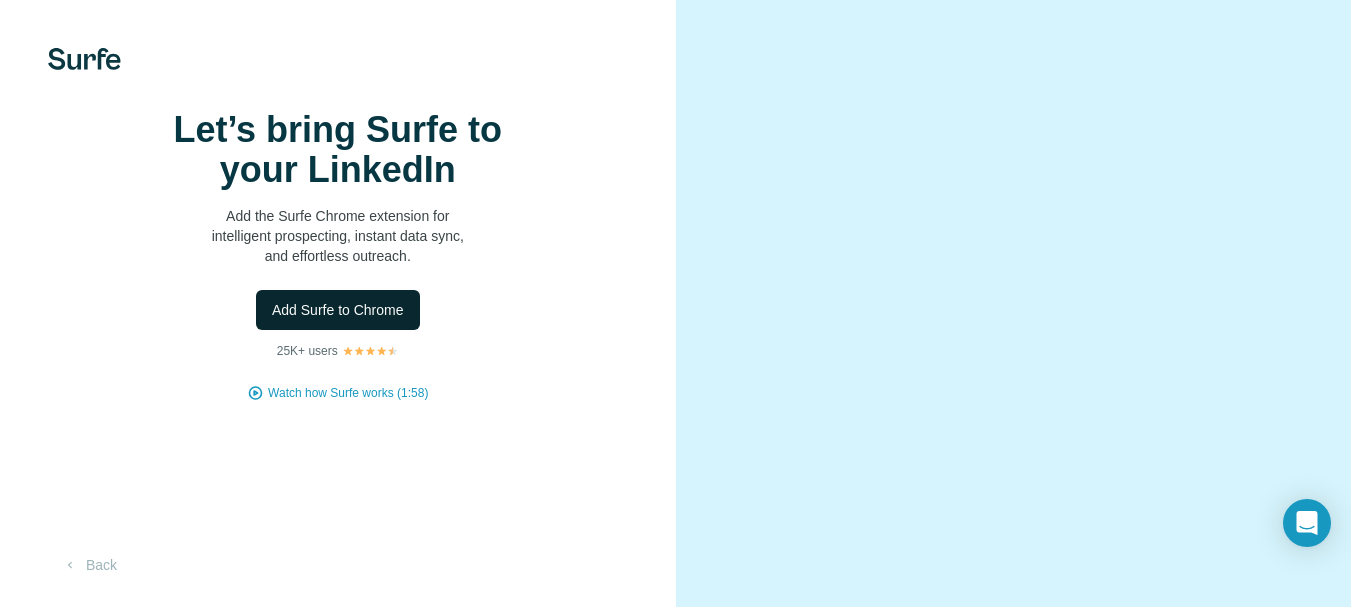 click on "Add Surfe to Chrome" at bounding box center [338, 310] 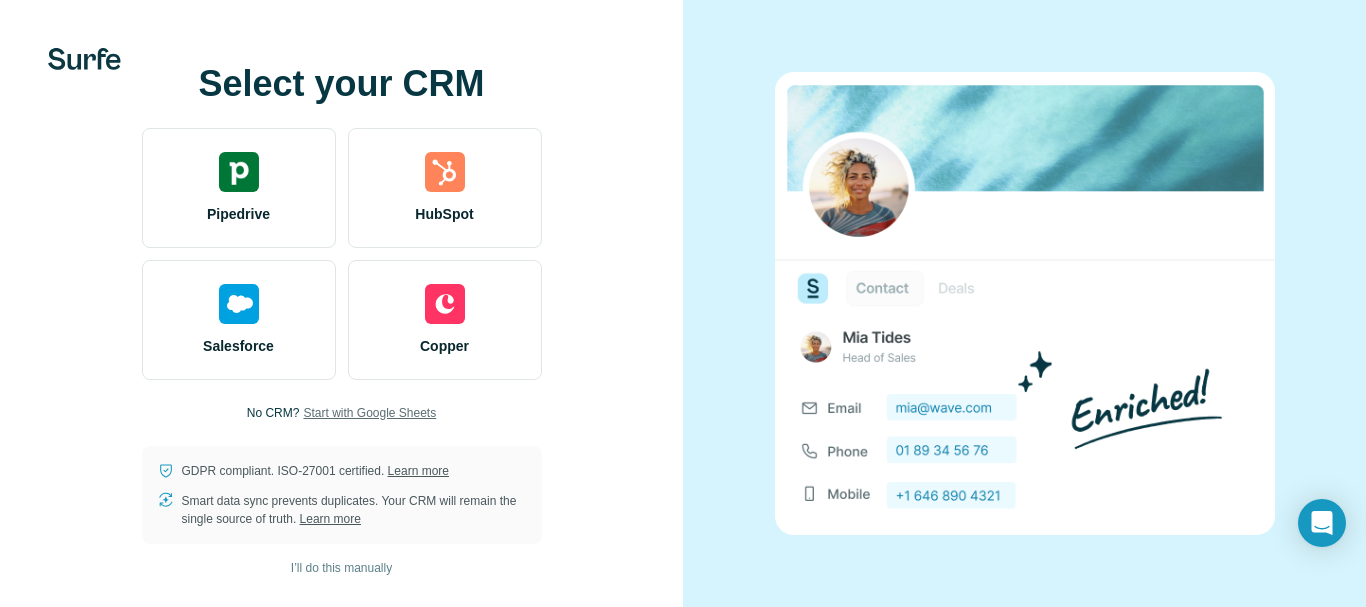 click on "Start with Google Sheets" at bounding box center (369, 413) 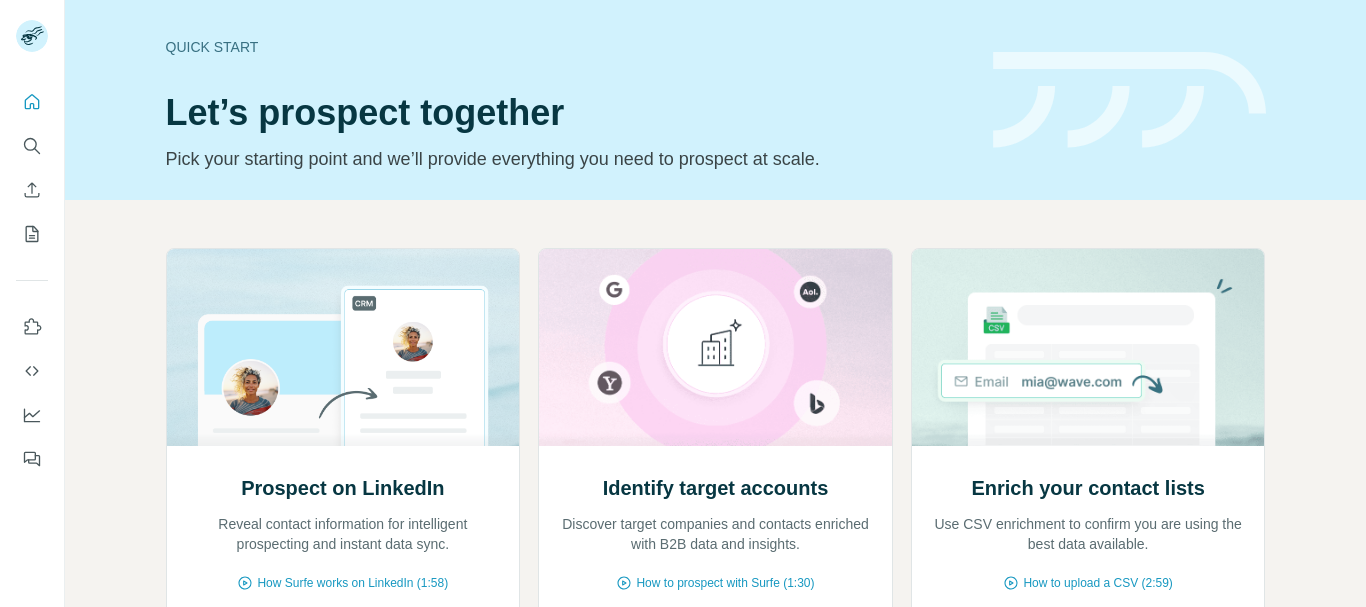 scroll, scrollTop: 0, scrollLeft: 0, axis: both 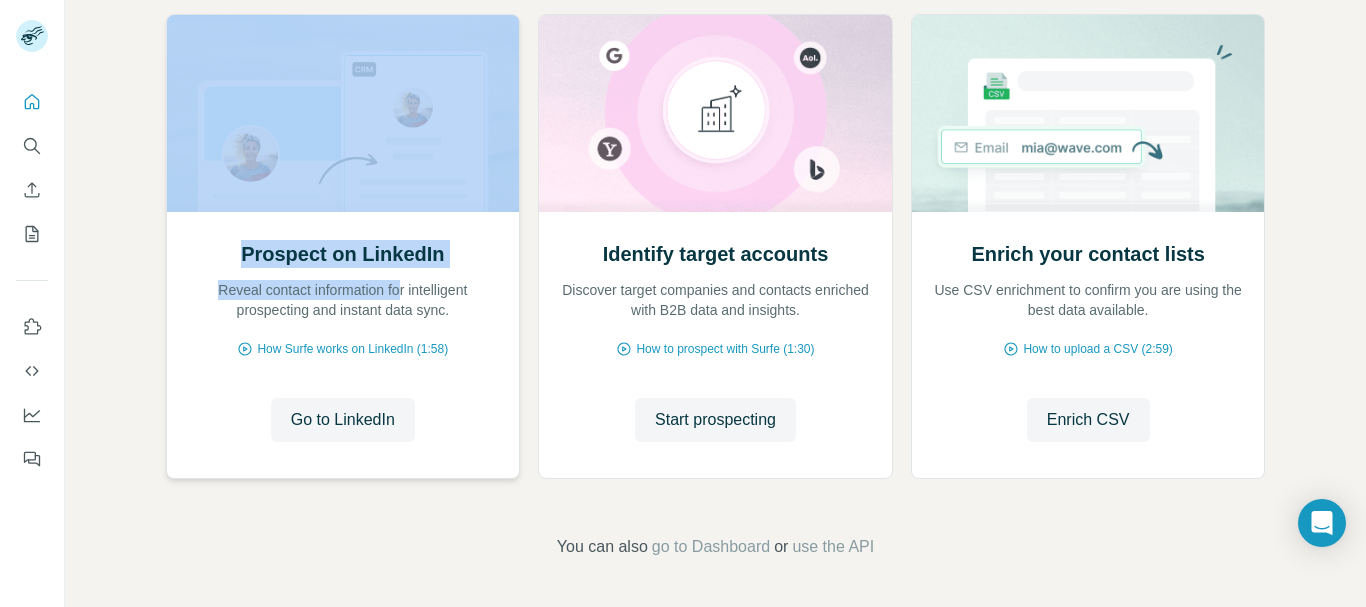 drag, startPoint x: 396, startPoint y: 275, endPoint x: 401, endPoint y: 204, distance: 71.17584 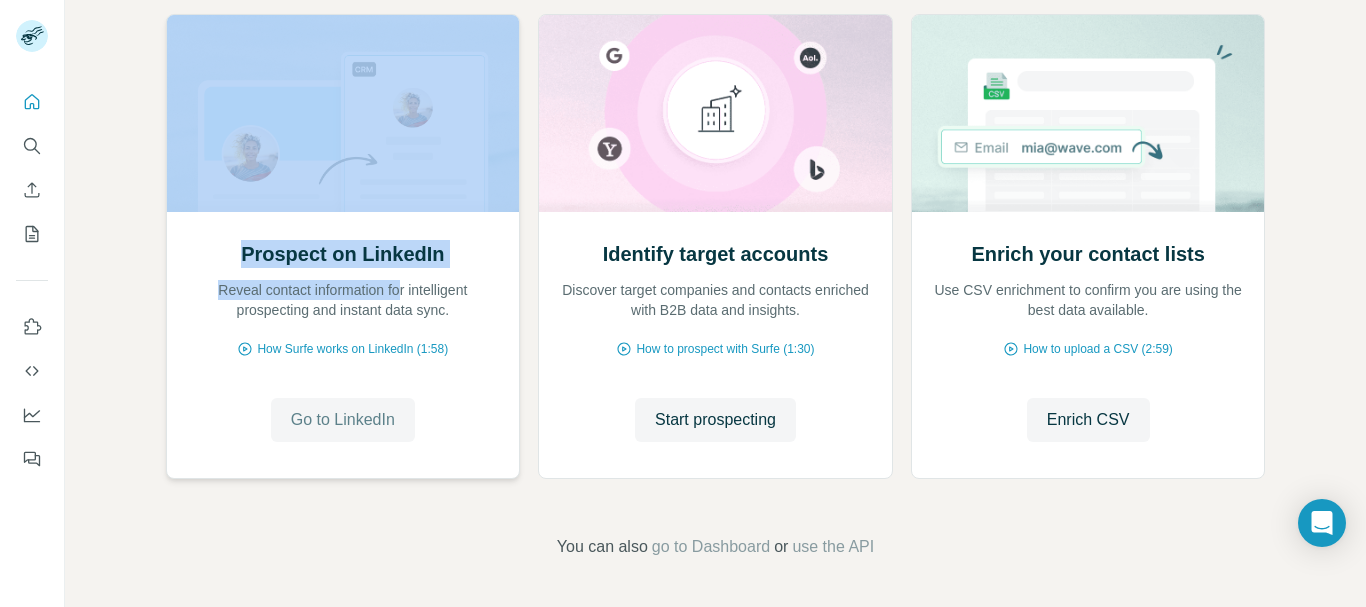 click on "Go to LinkedIn" at bounding box center [343, 420] 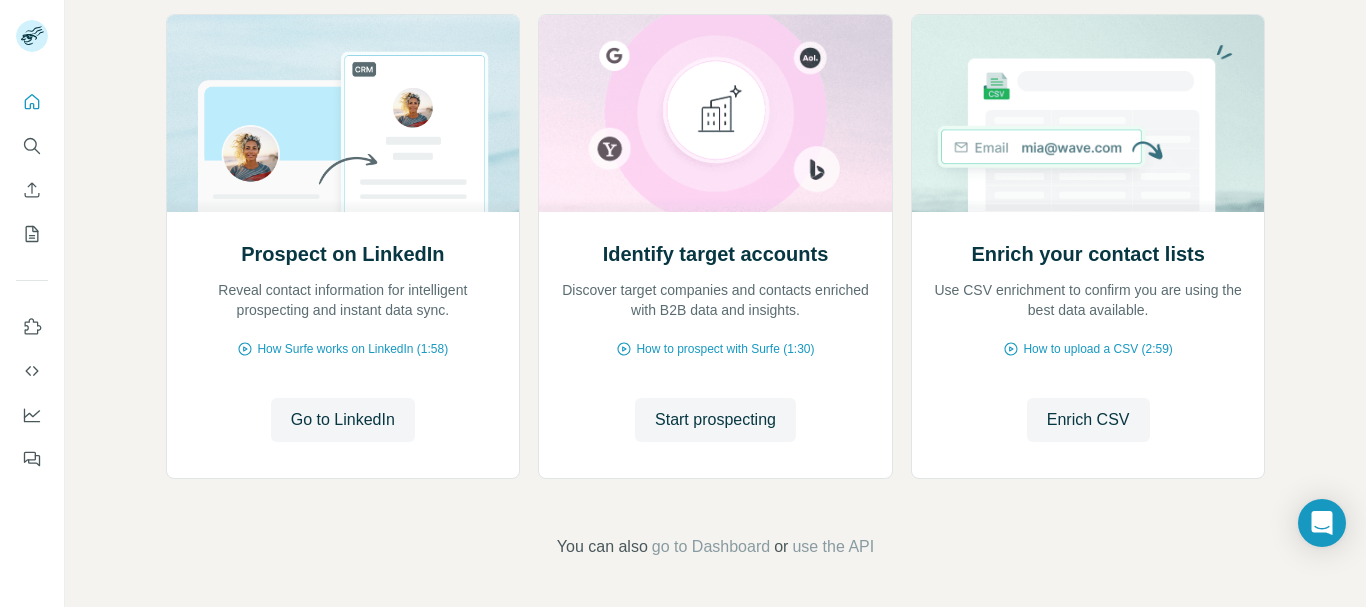 click on "Prospect on LinkedIn Reveal contact information for intelligent prospecting and instant data sync. How Surfe works on LinkedIn (1:58) Go to LinkedIn Go to LinkedIn Identify target accounts Discover target companies and contacts enriched with B2B data and insights. How to prospect with Surfe (1:30) Start prospecting Start prospecting Enrich your contact lists Use CSV enrichment to confirm you are using the best data available. How to upload a CSV (2:59) Enrich CSV Enrich CSV You can also go to Dashboard or use the API" at bounding box center [715, 286] 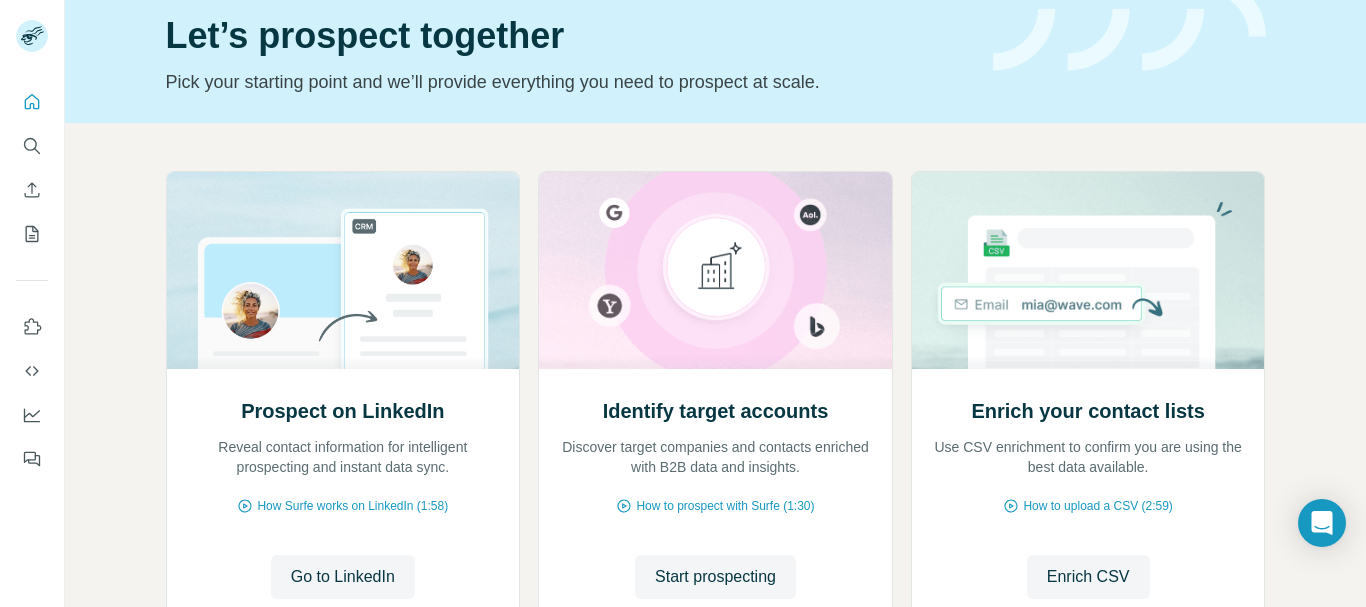 scroll, scrollTop: 234, scrollLeft: 0, axis: vertical 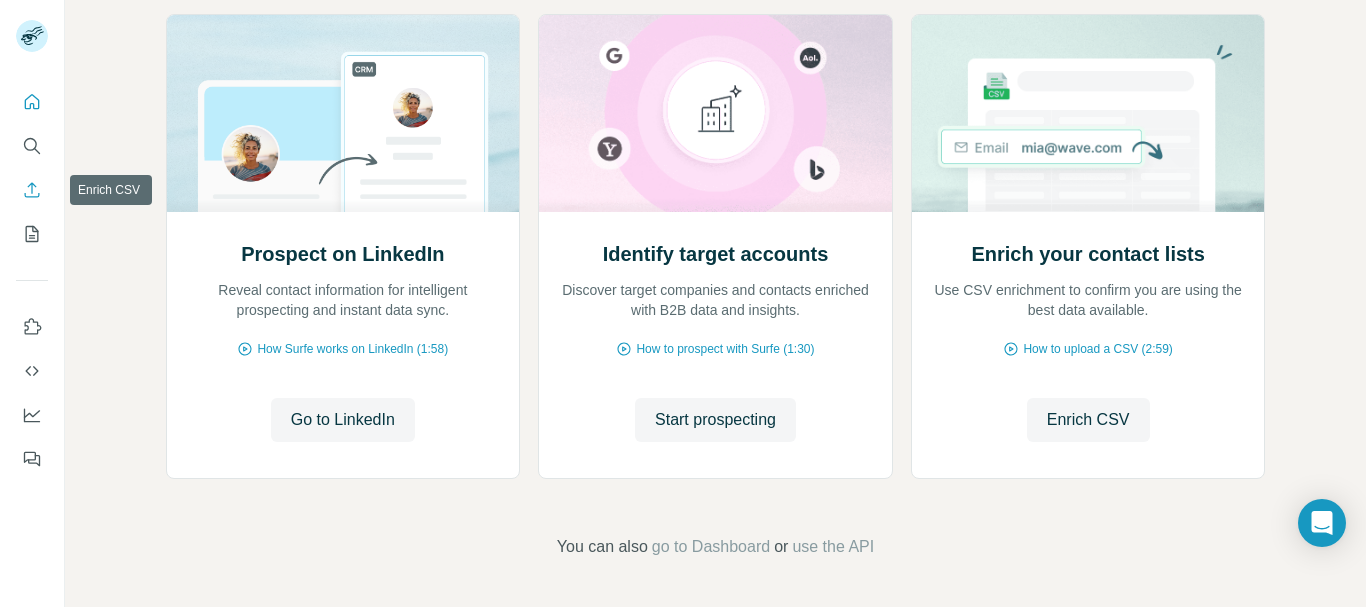 click 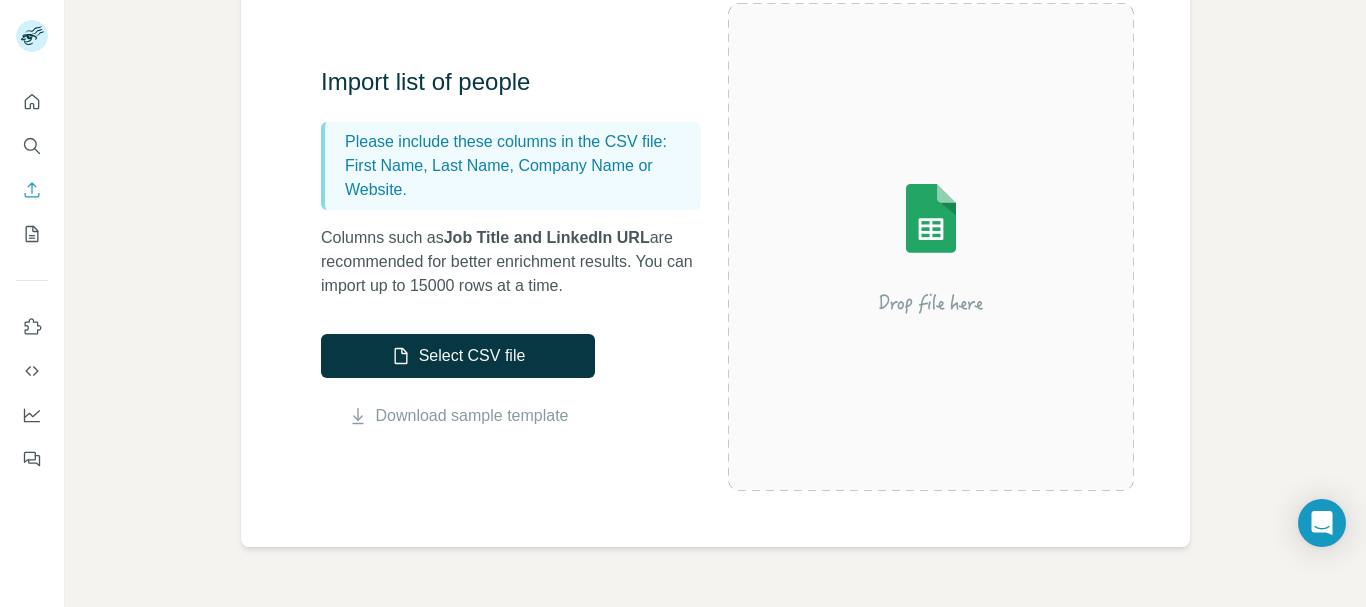 scroll, scrollTop: 210, scrollLeft: 0, axis: vertical 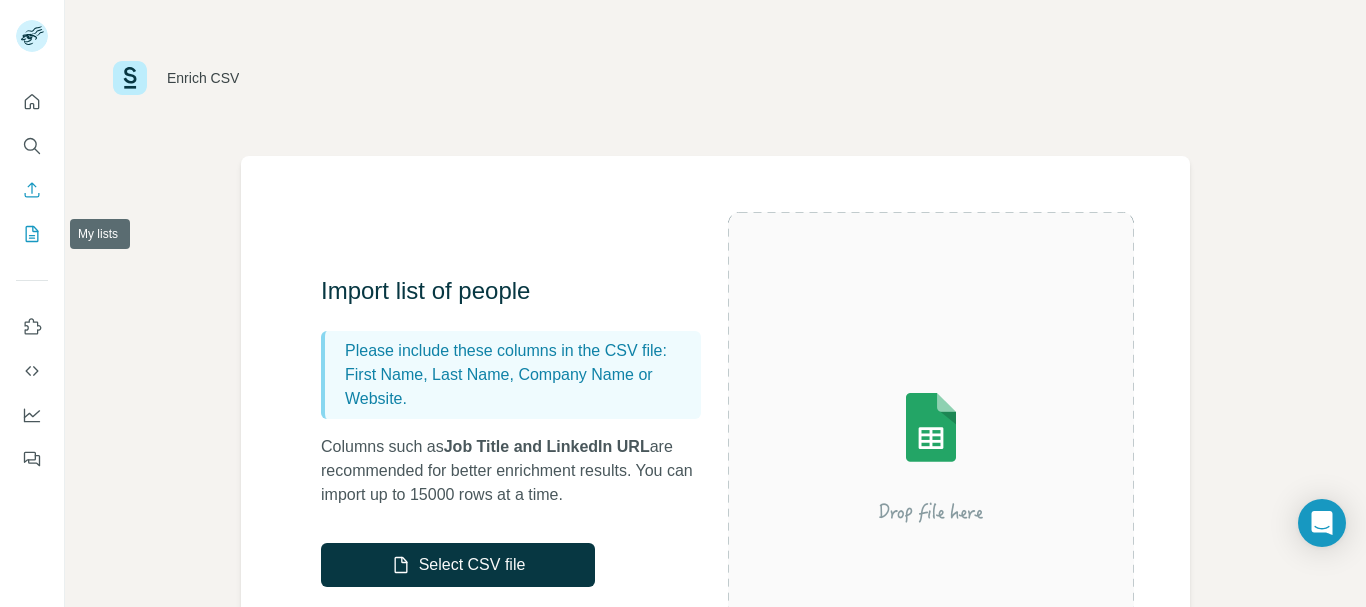 click 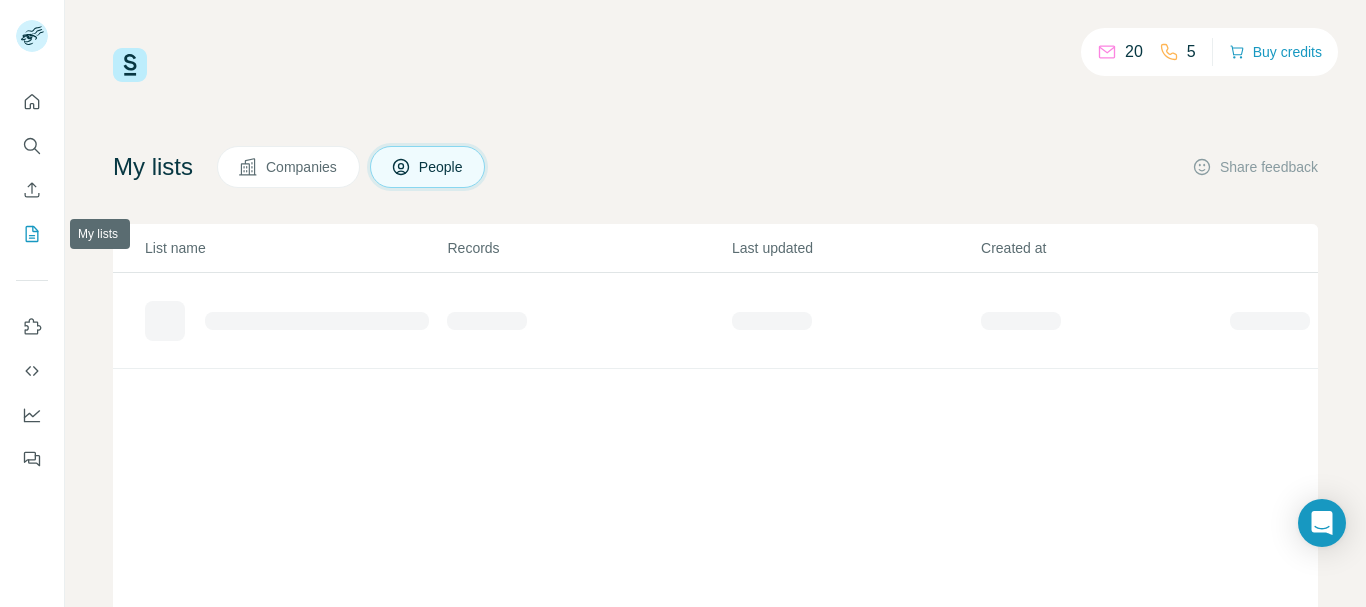 click 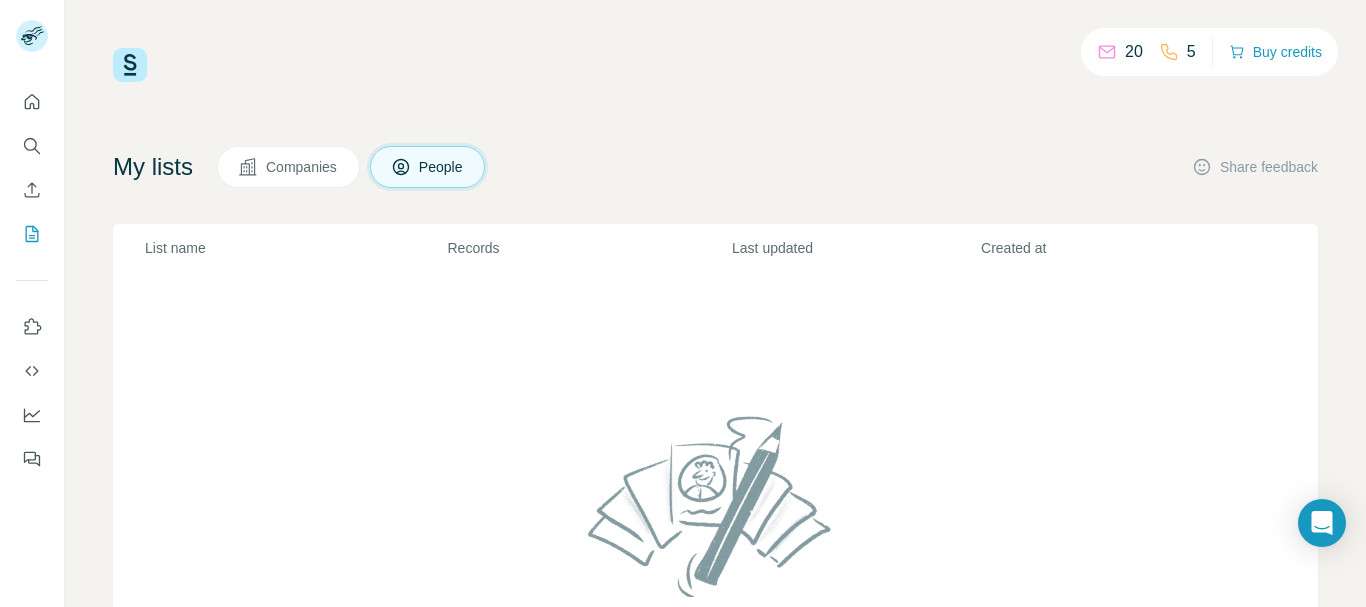 scroll, scrollTop: 0, scrollLeft: 0, axis: both 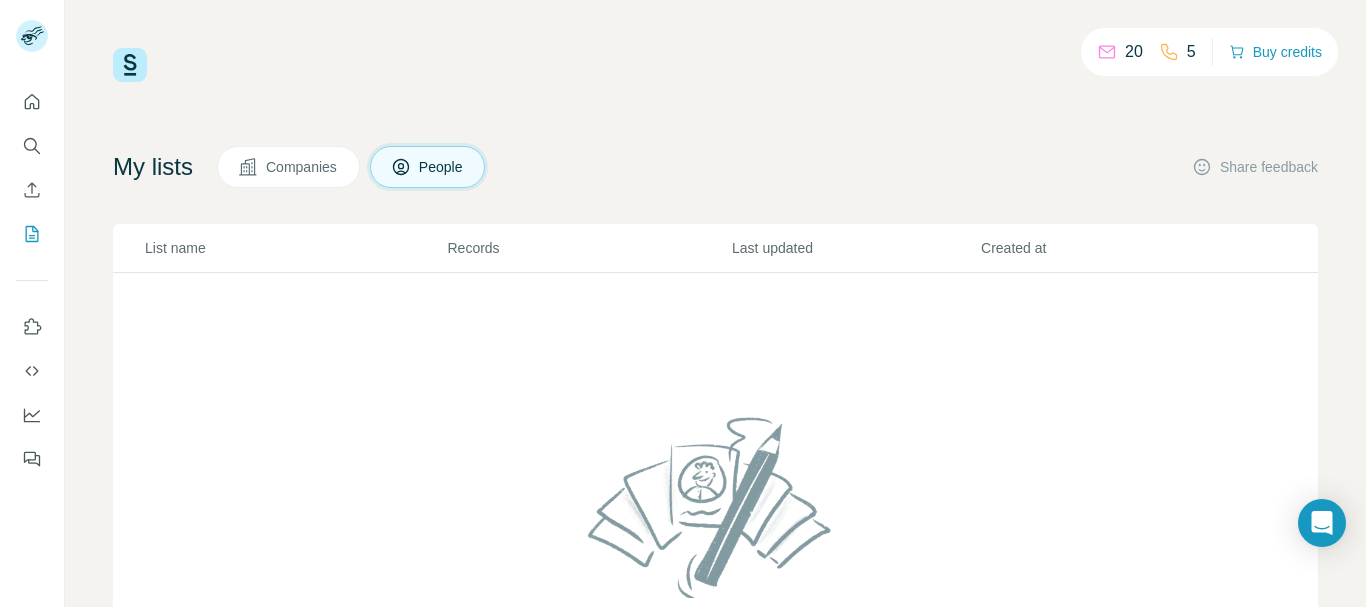 drag, startPoint x: 329, startPoint y: 188, endPoint x: 327, endPoint y: 169, distance: 19.104973 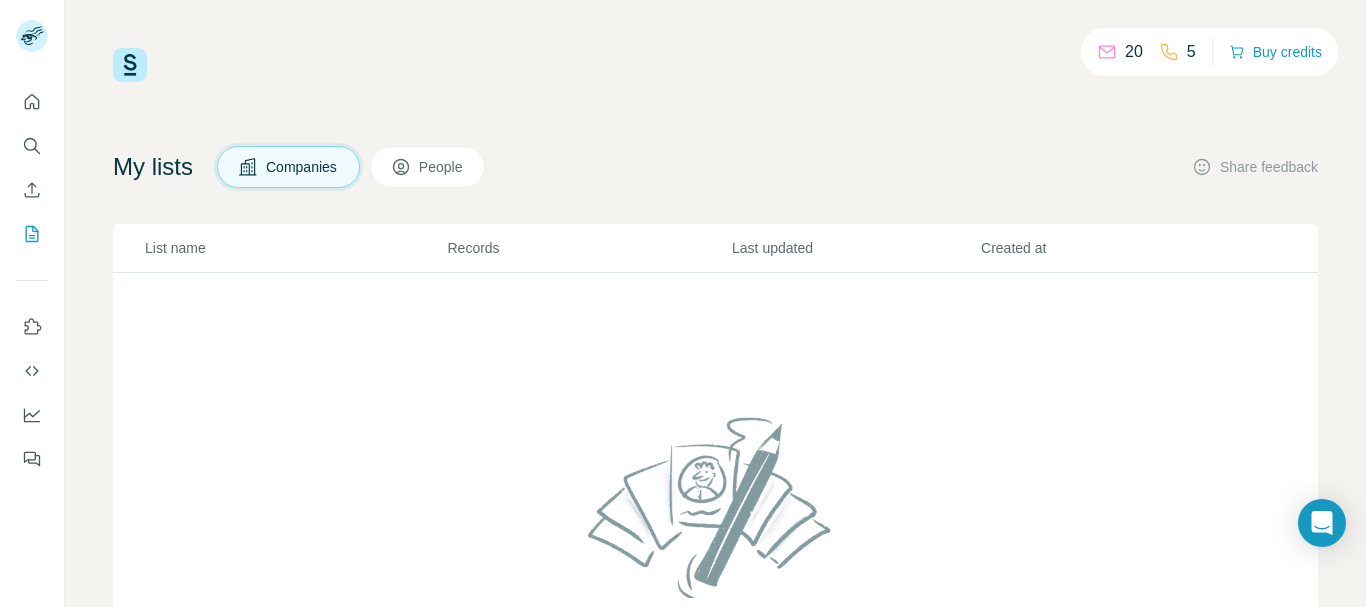 click on "People" at bounding box center [442, 167] 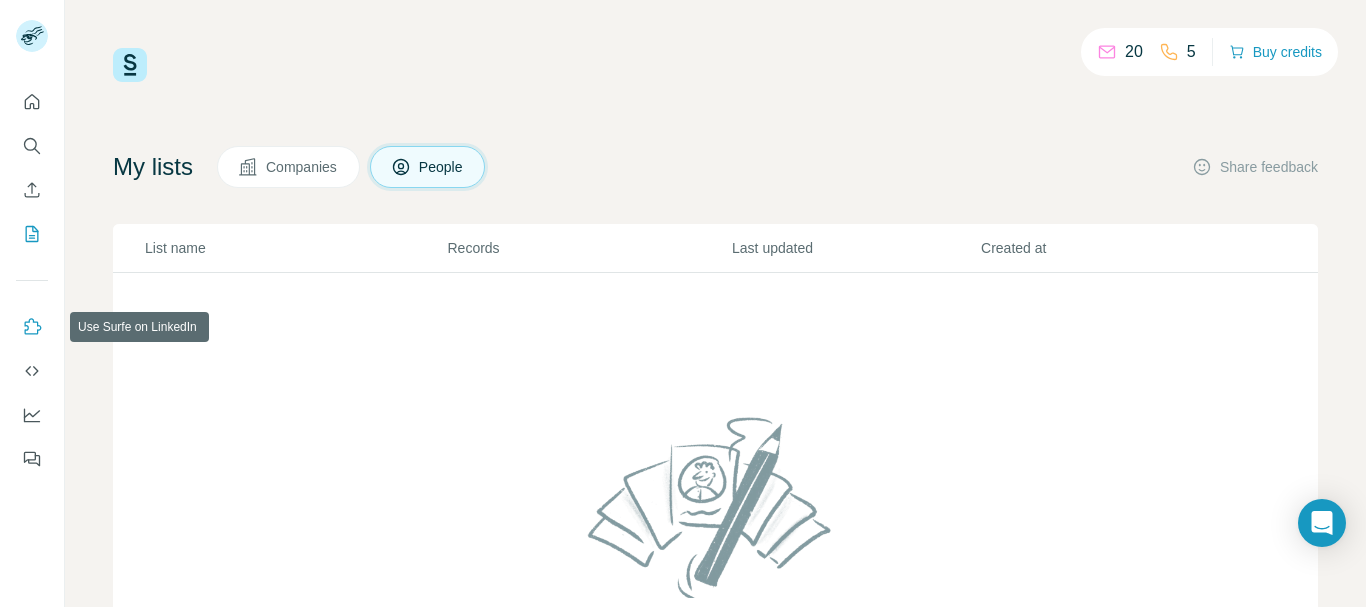 click 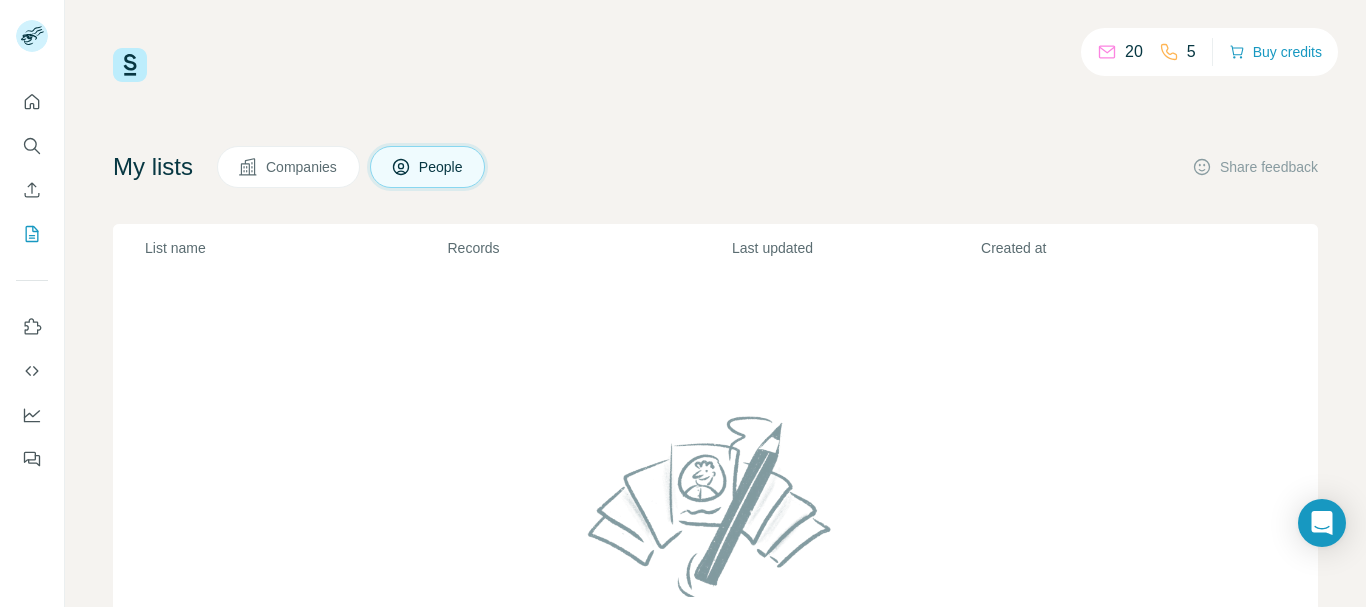 scroll, scrollTop: 0, scrollLeft: 0, axis: both 